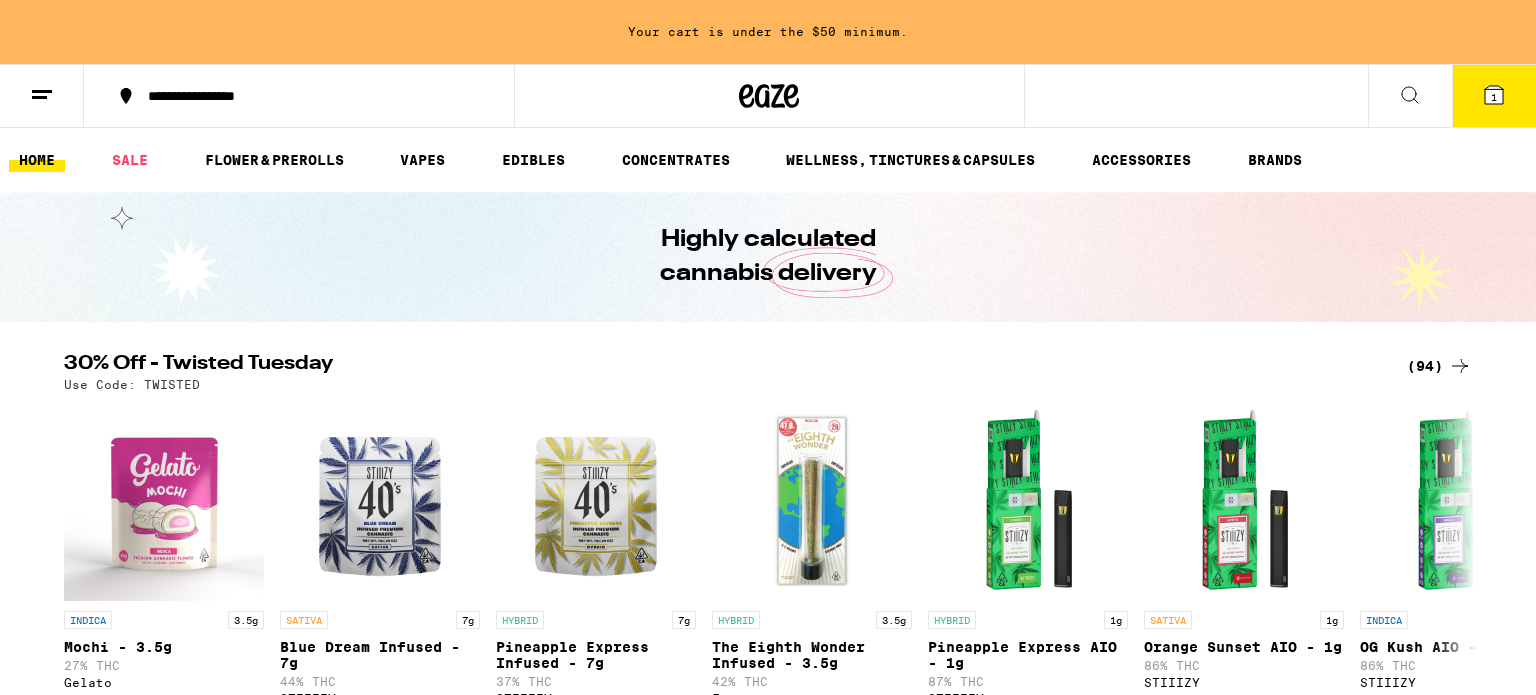 scroll, scrollTop: 0, scrollLeft: 0, axis: both 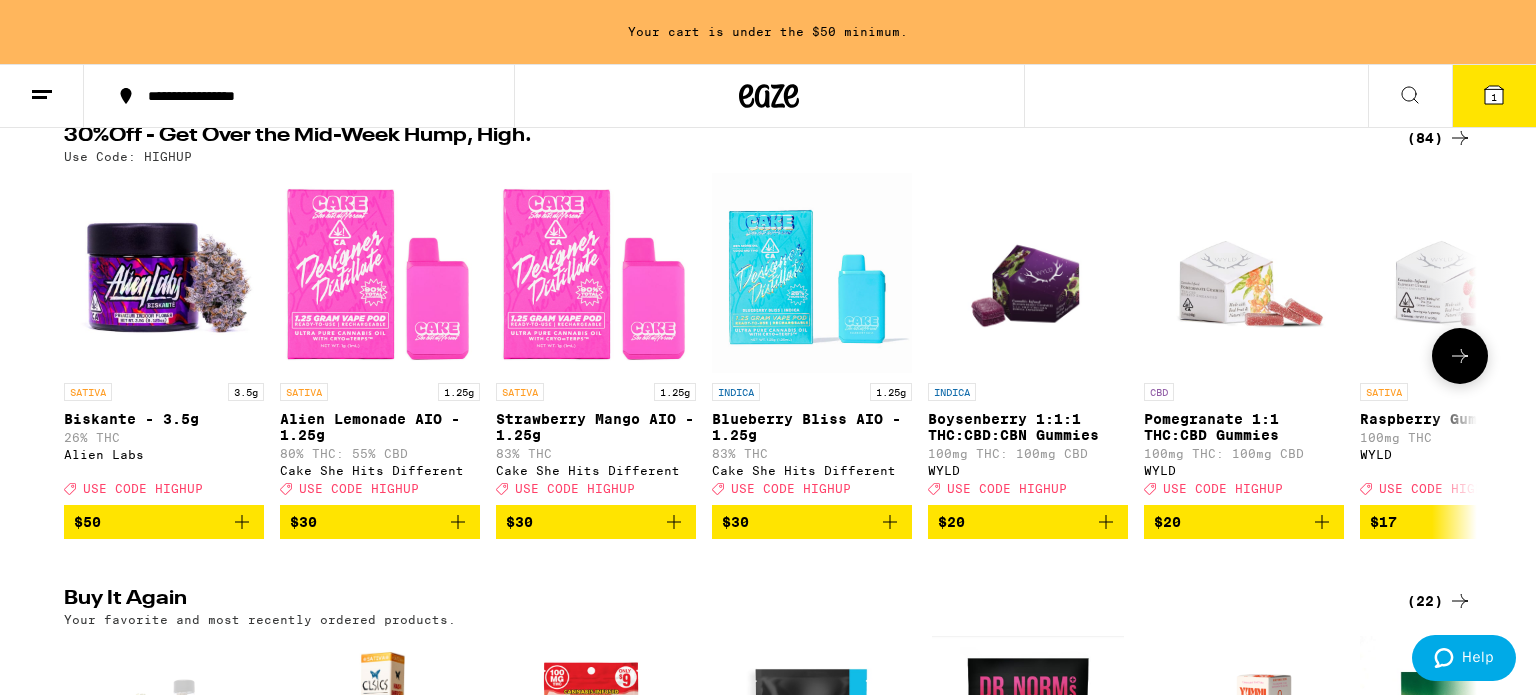 click 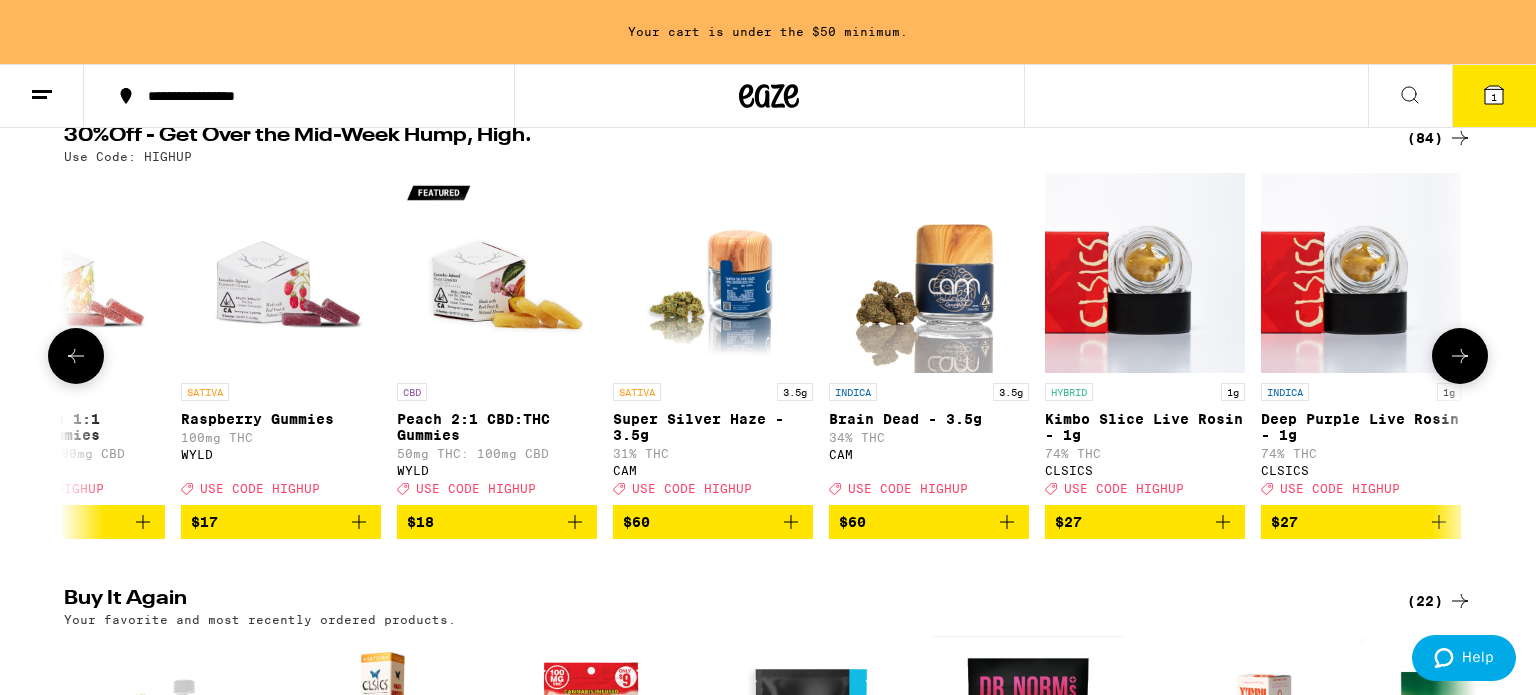 scroll, scrollTop: 0, scrollLeft: 1190, axis: horizontal 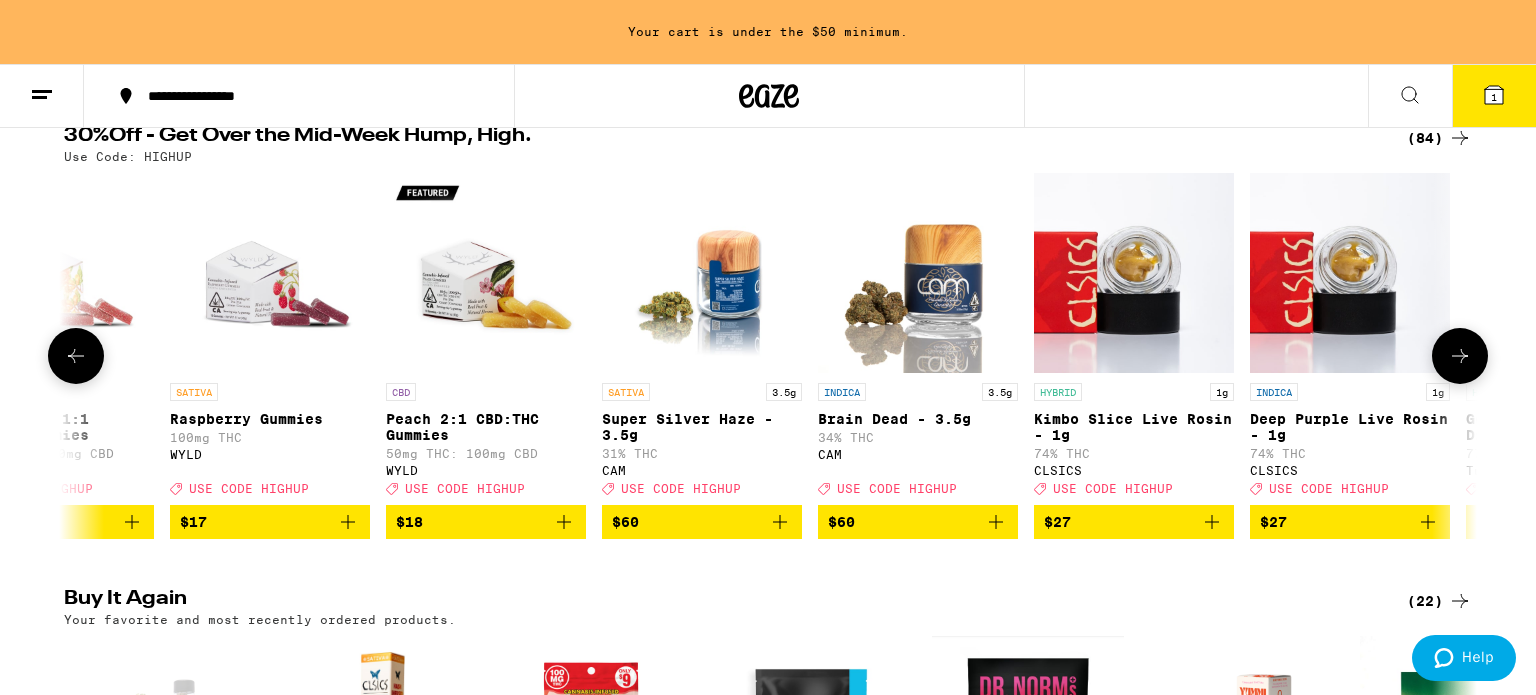 click 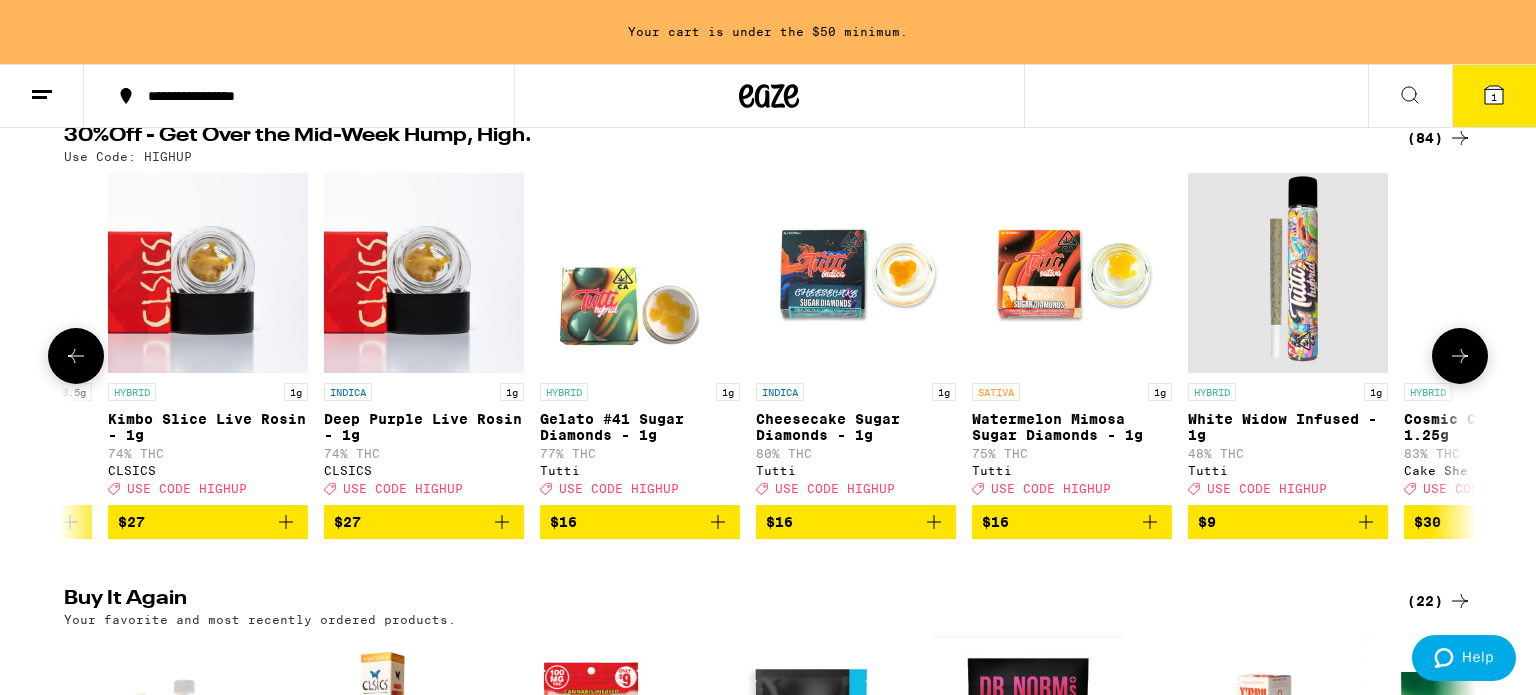 scroll, scrollTop: 0, scrollLeft: 2380, axis: horizontal 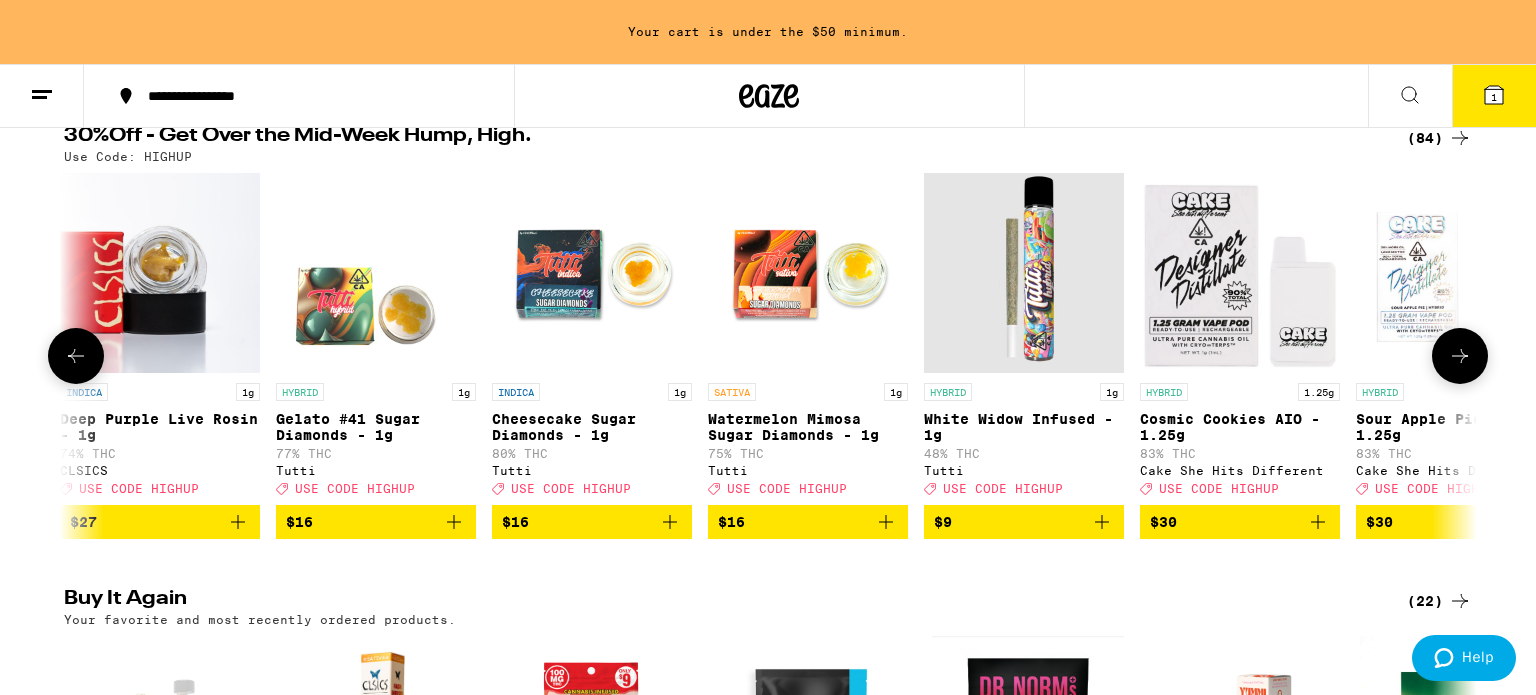 click 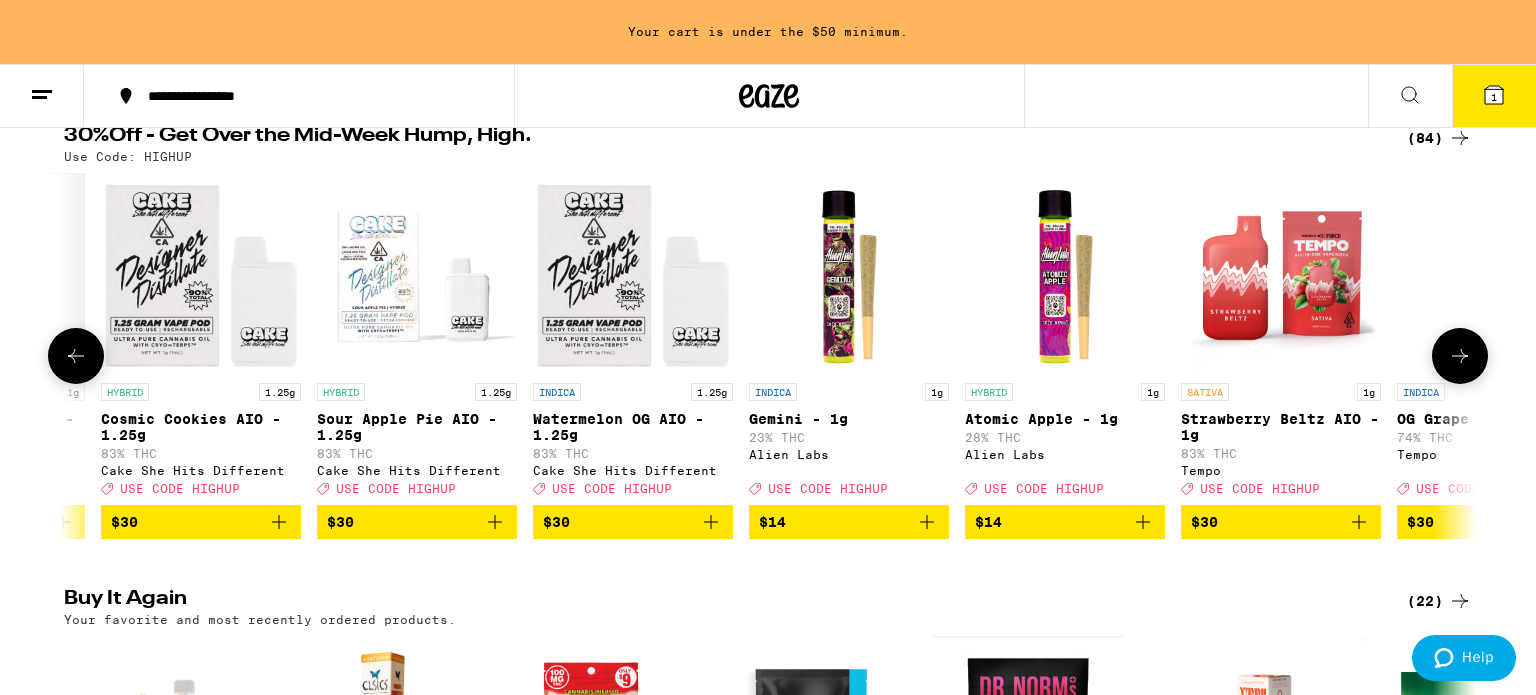 scroll, scrollTop: 0, scrollLeft: 3571, axis: horizontal 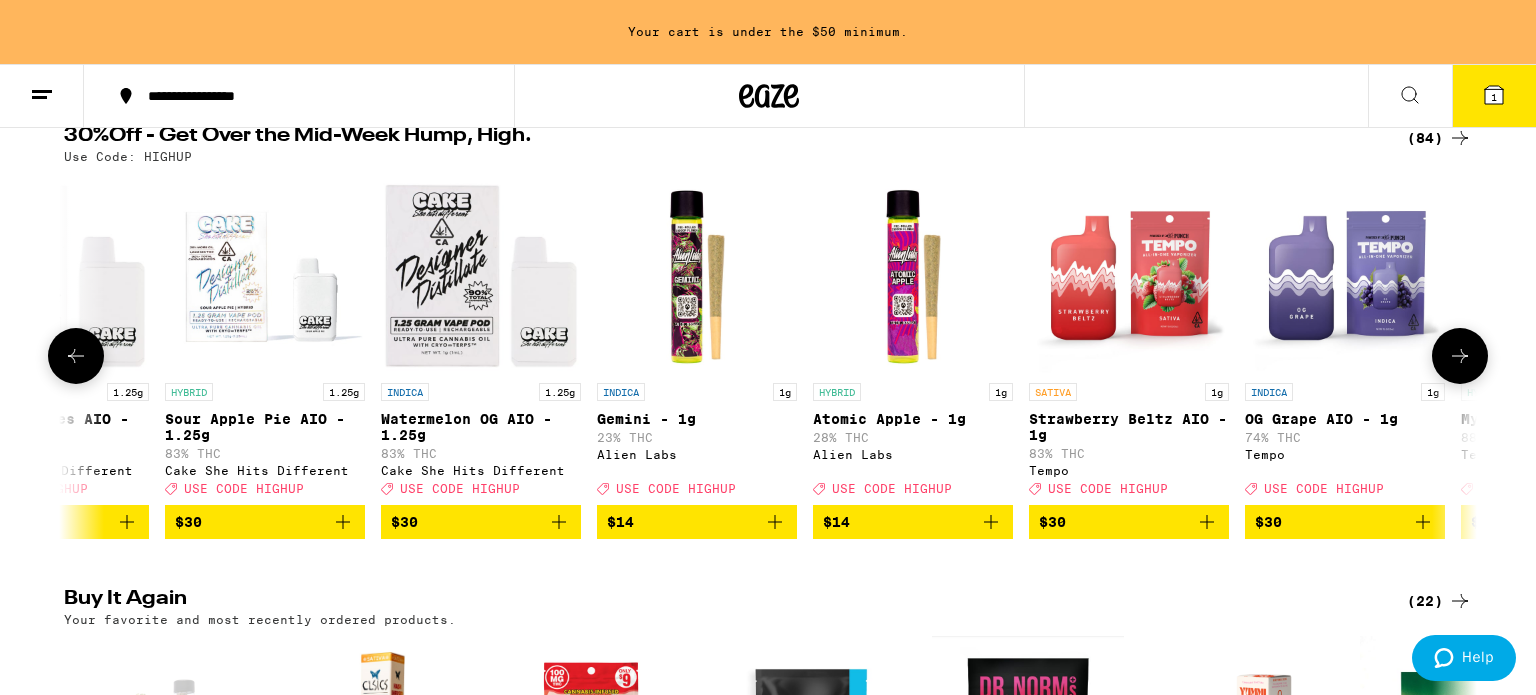 click 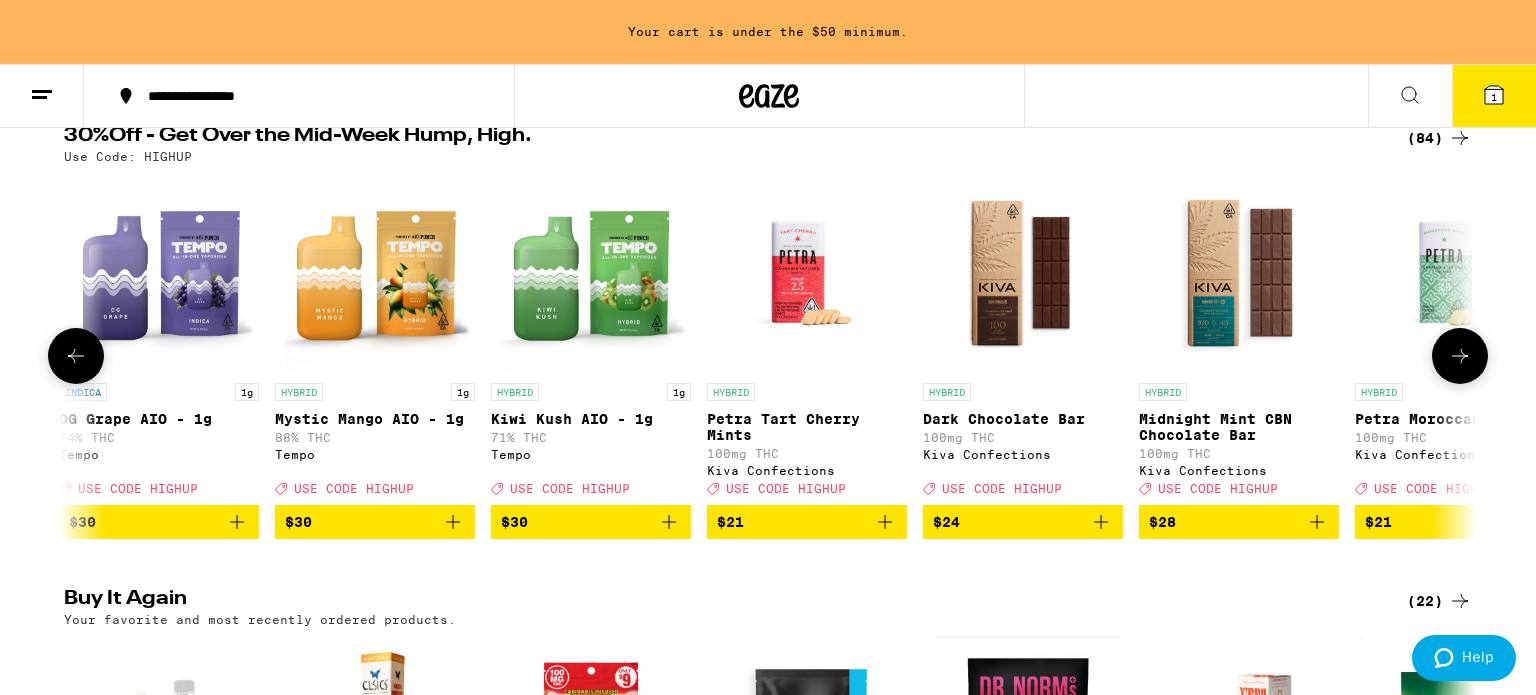 scroll, scrollTop: 0, scrollLeft: 4761, axis: horizontal 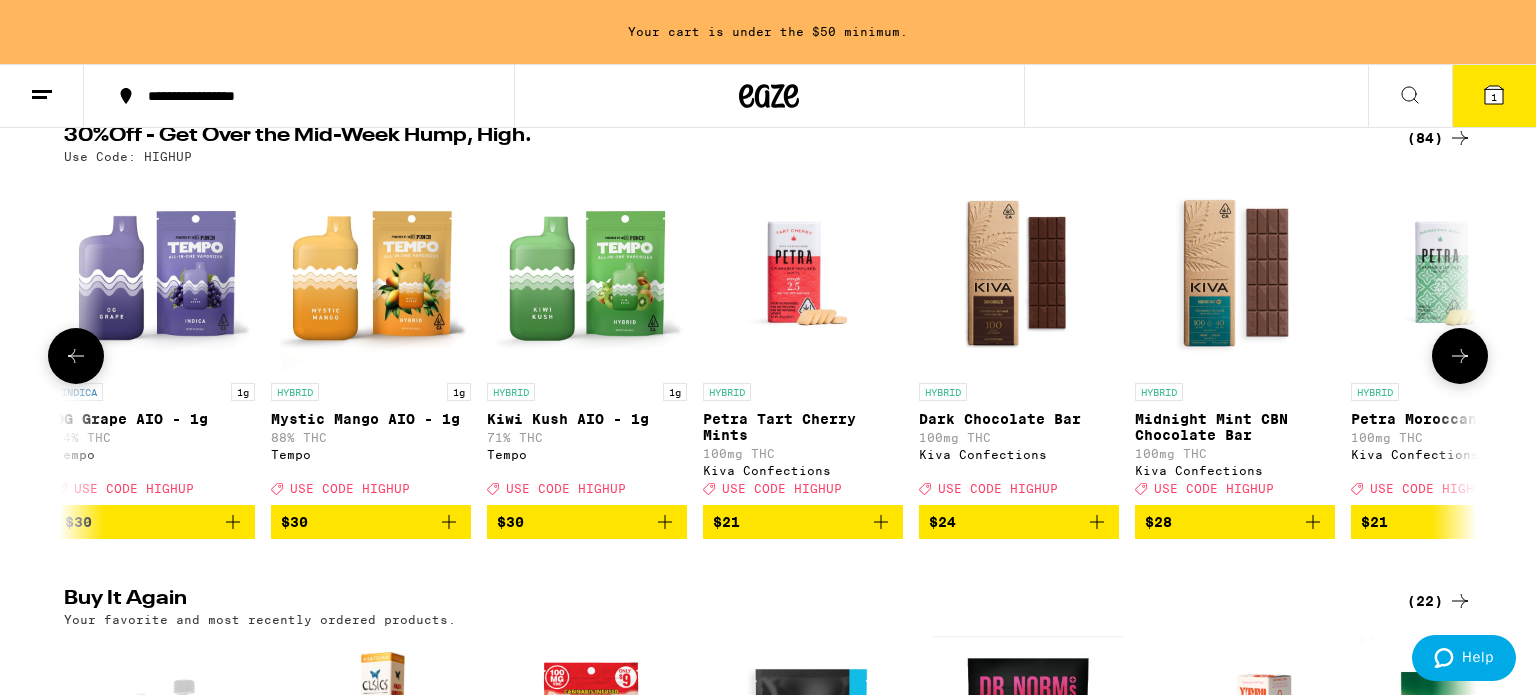 click 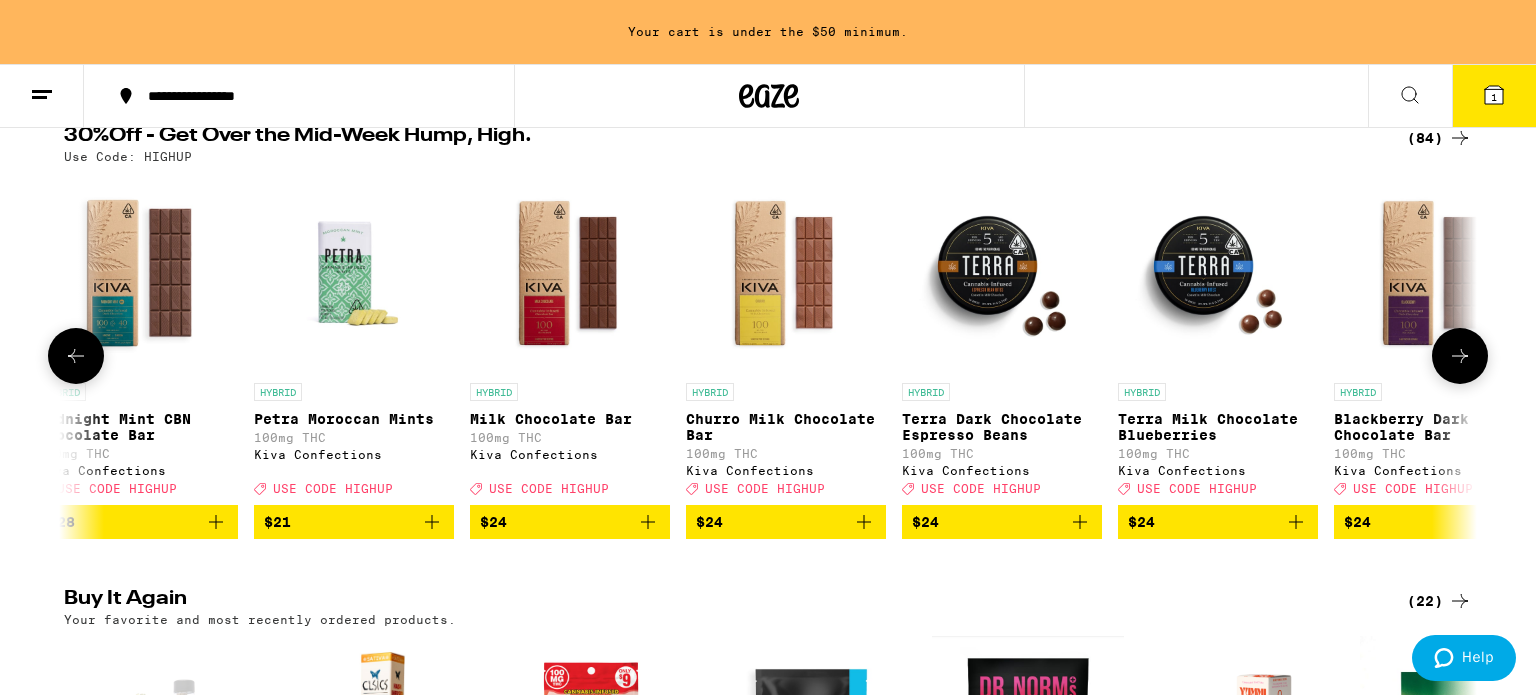scroll, scrollTop: 0, scrollLeft: 5952, axis: horizontal 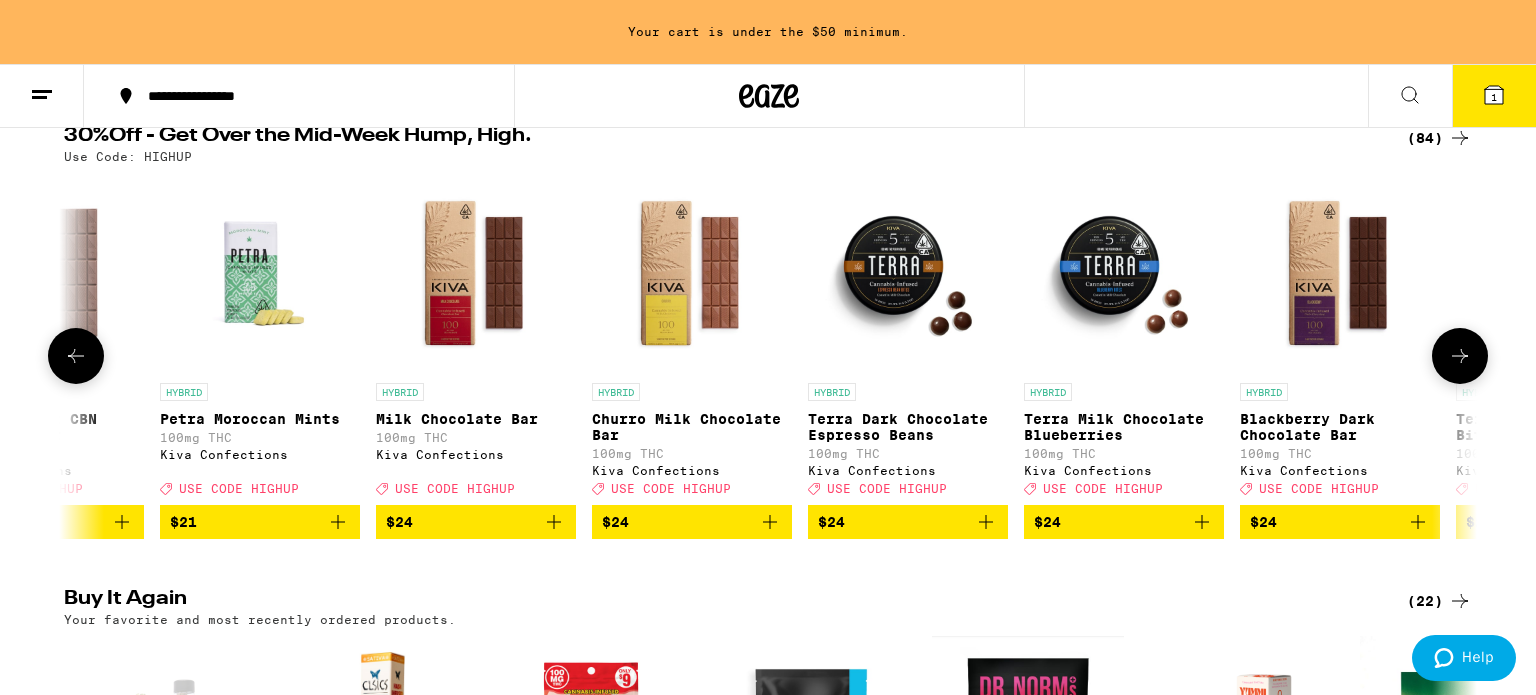 click 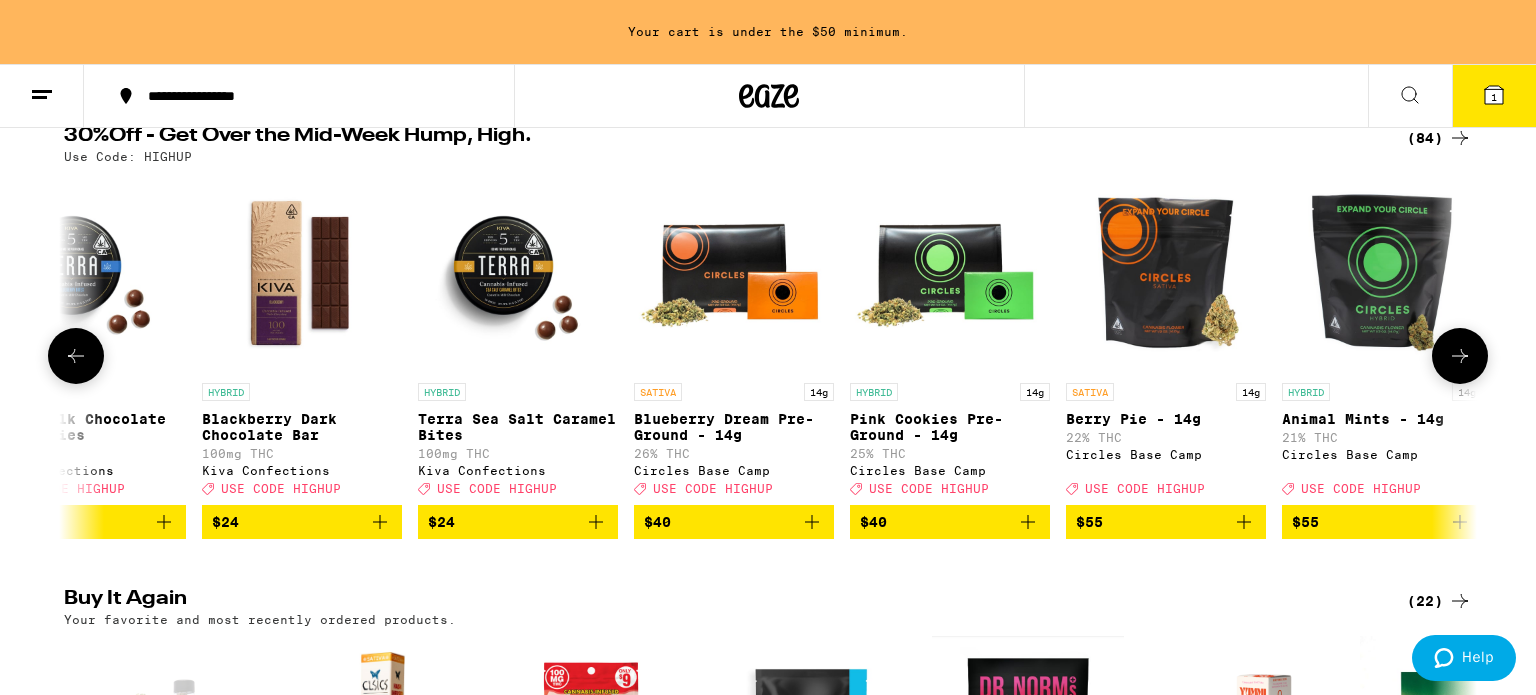 scroll, scrollTop: 0, scrollLeft: 7142, axis: horizontal 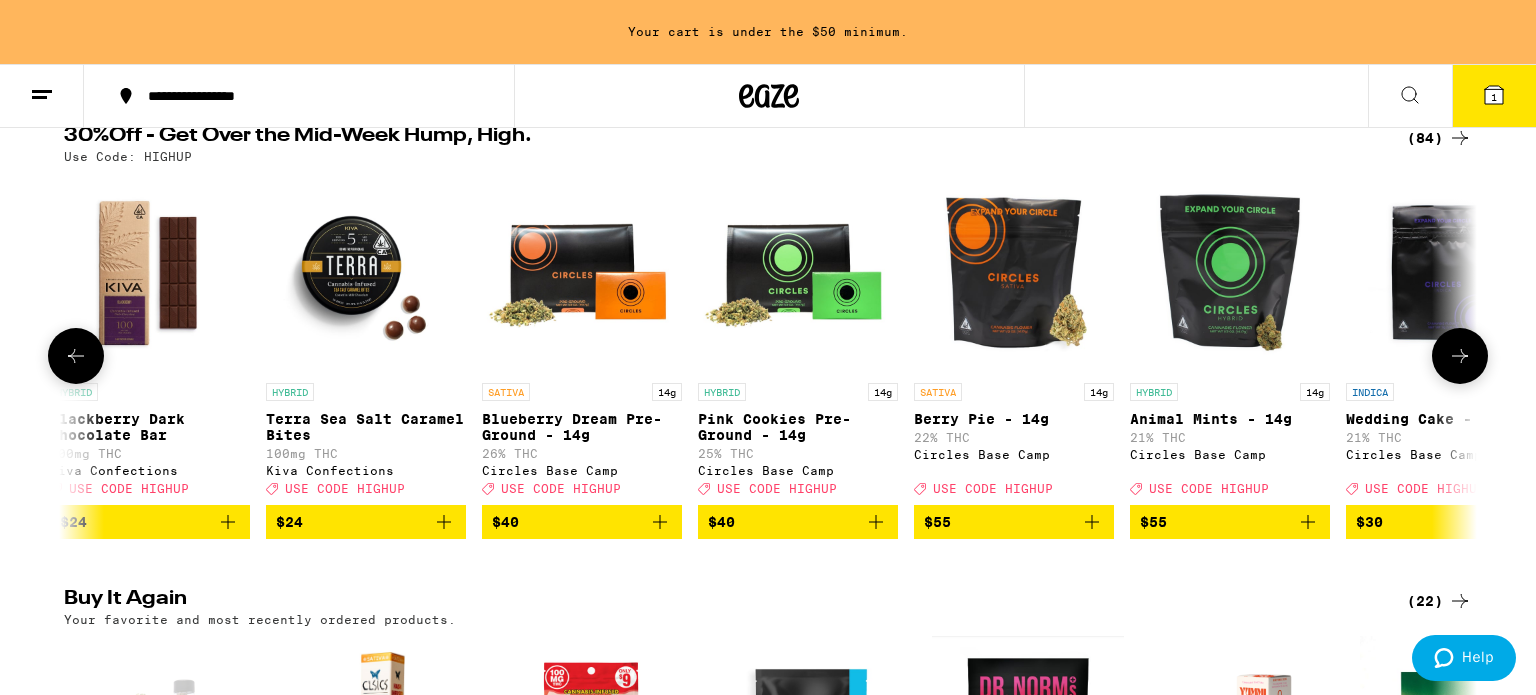 click 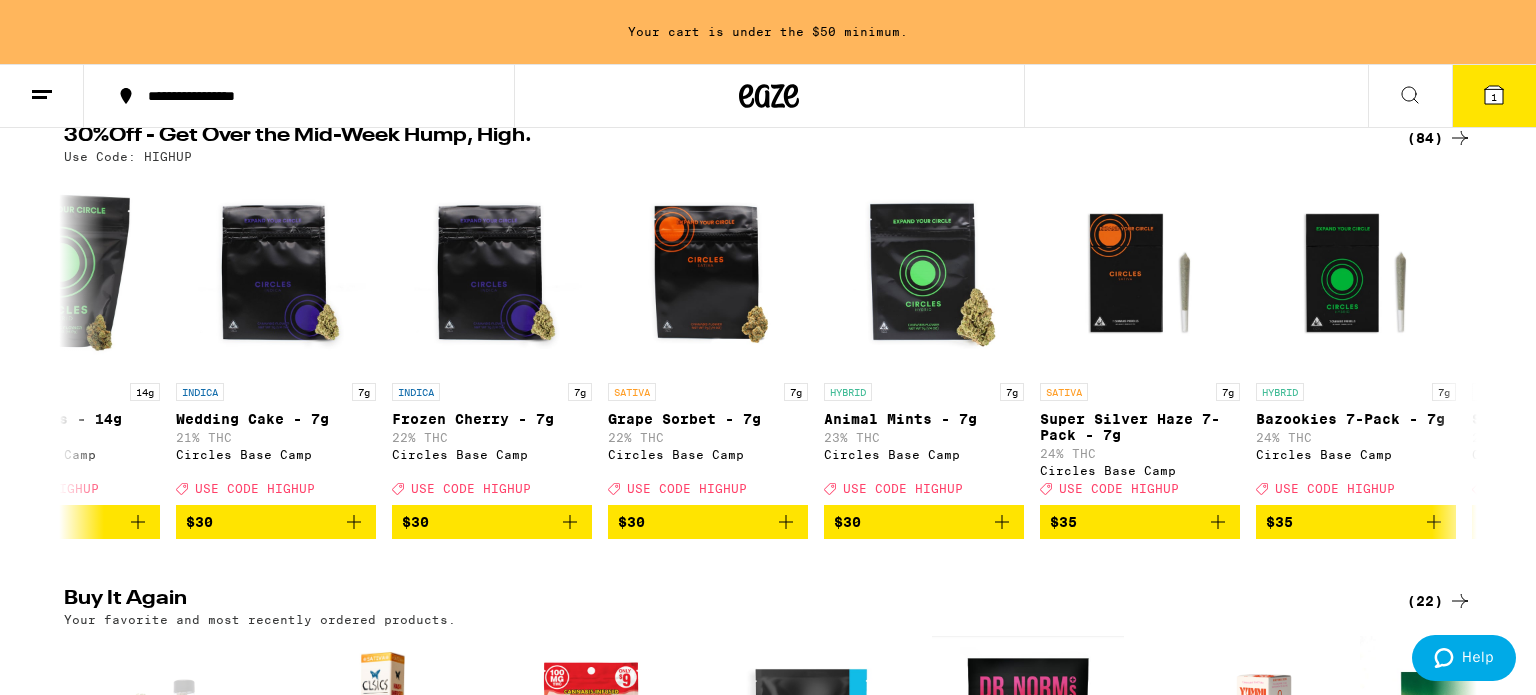 scroll, scrollTop: 0, scrollLeft: 8332, axis: horizontal 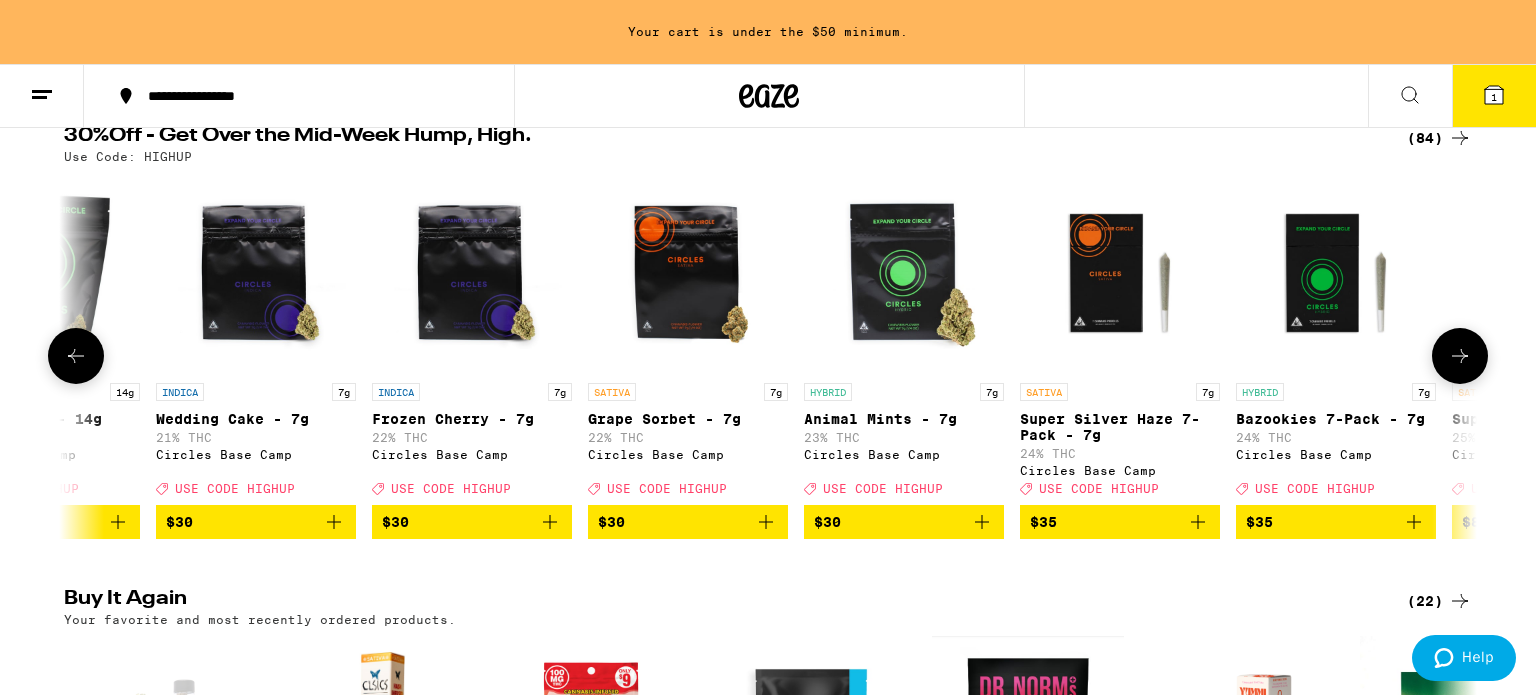 click 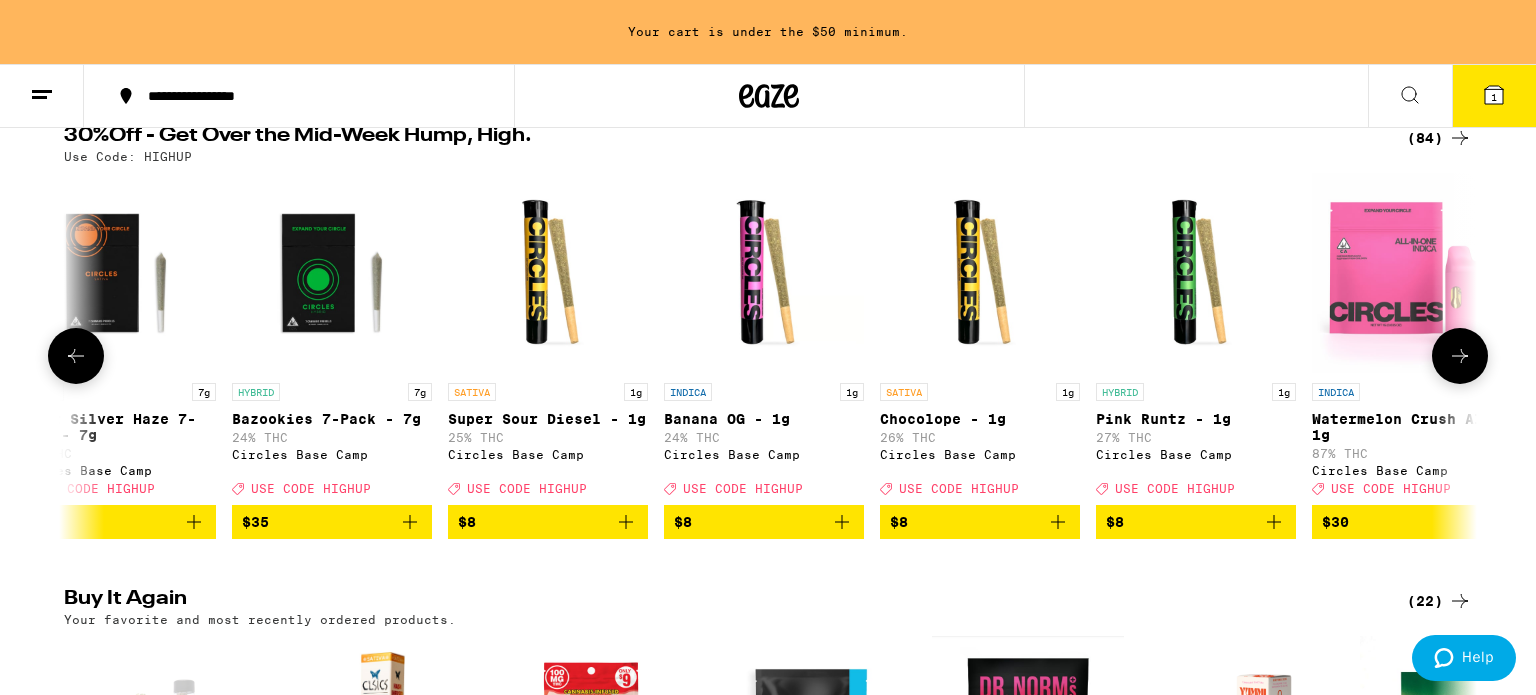 scroll, scrollTop: 0, scrollLeft: 9523, axis: horizontal 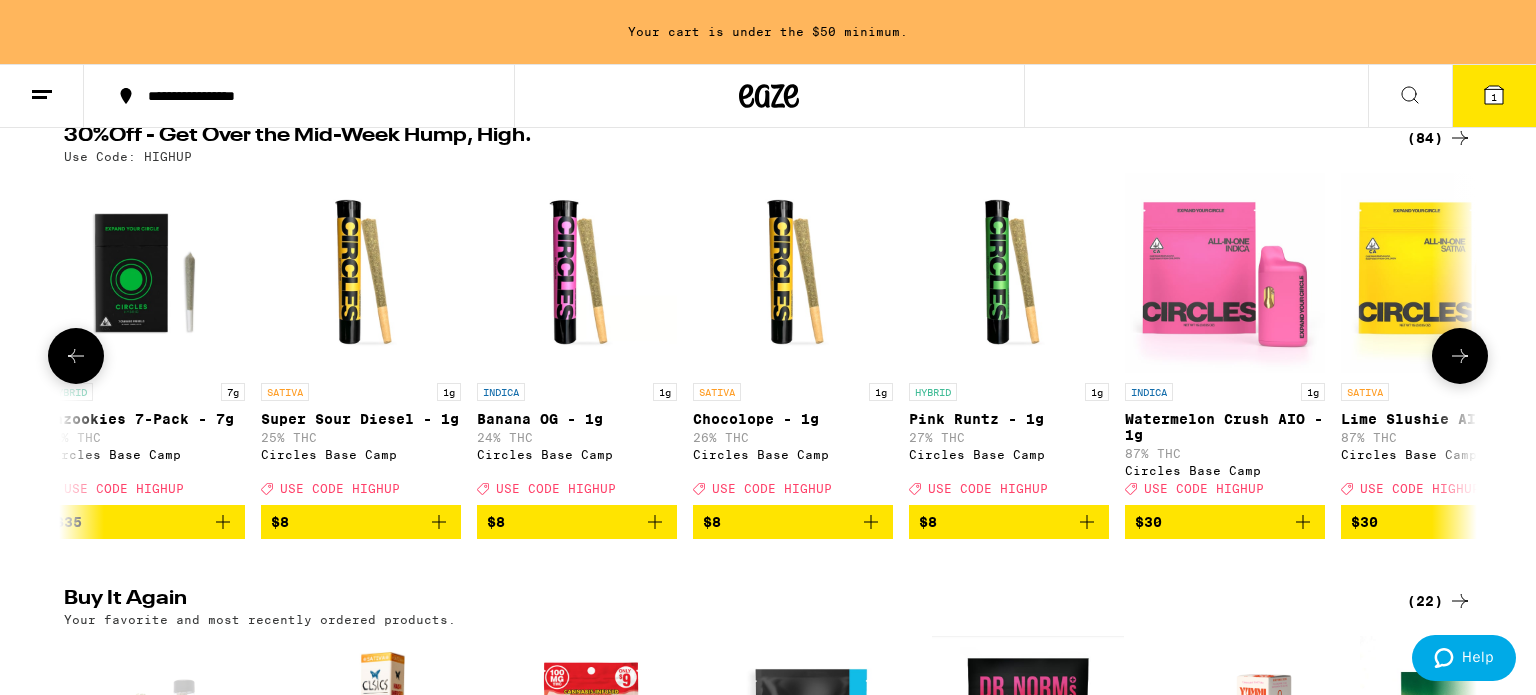 click 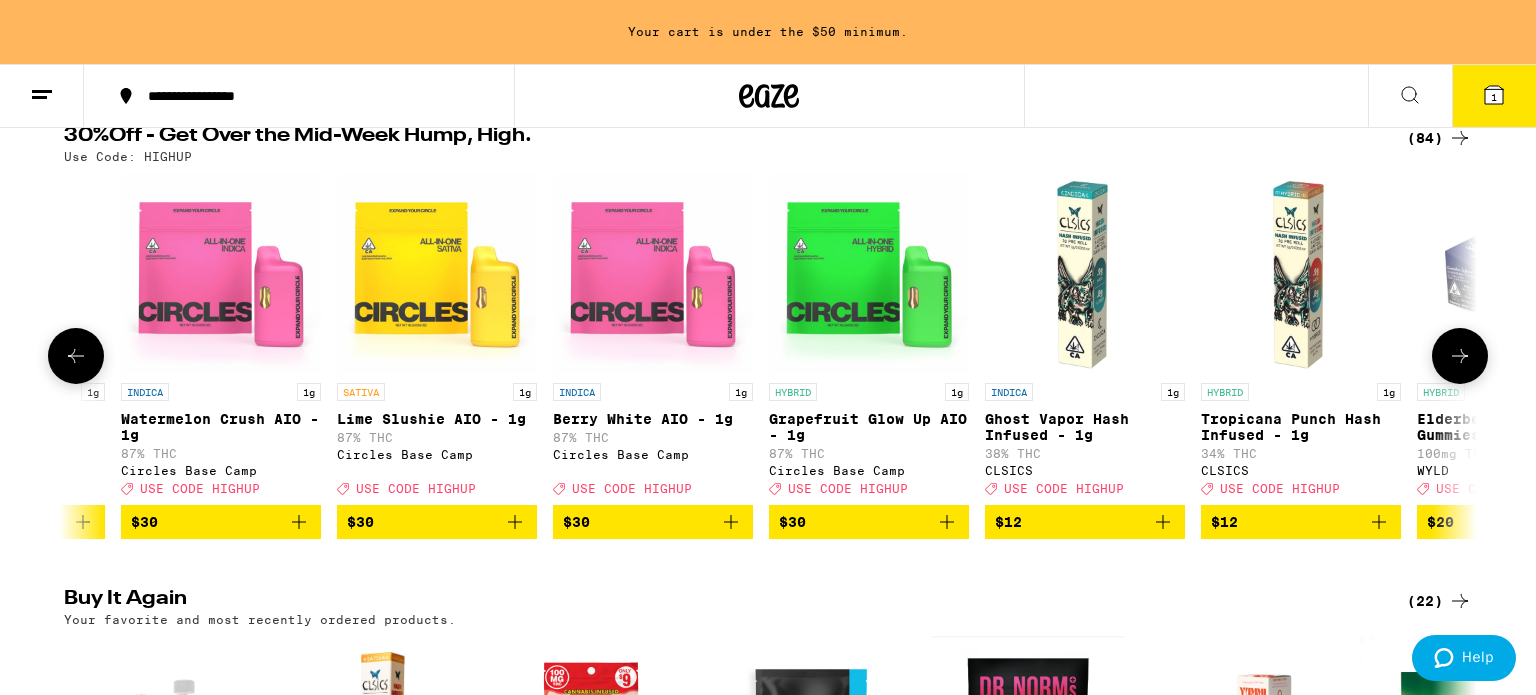 scroll, scrollTop: 0, scrollLeft: 10713, axis: horizontal 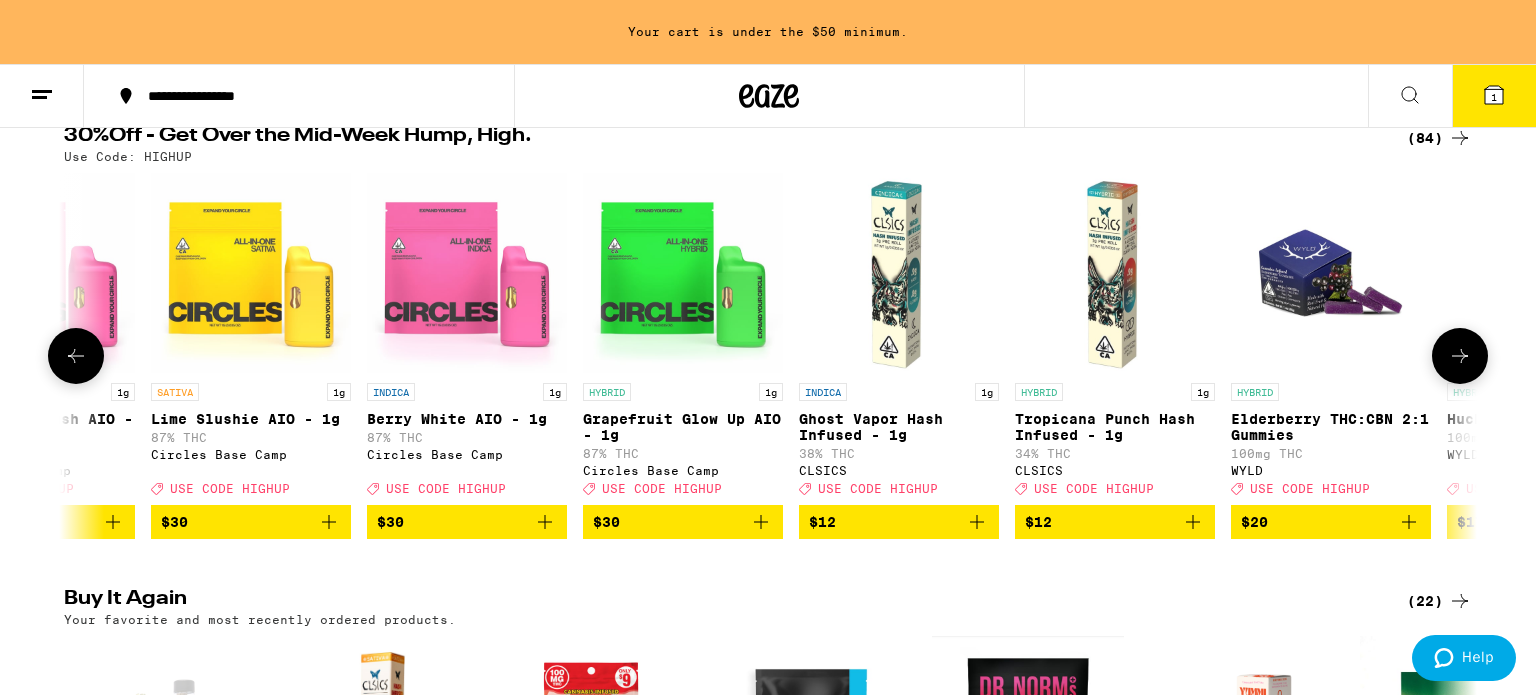 click 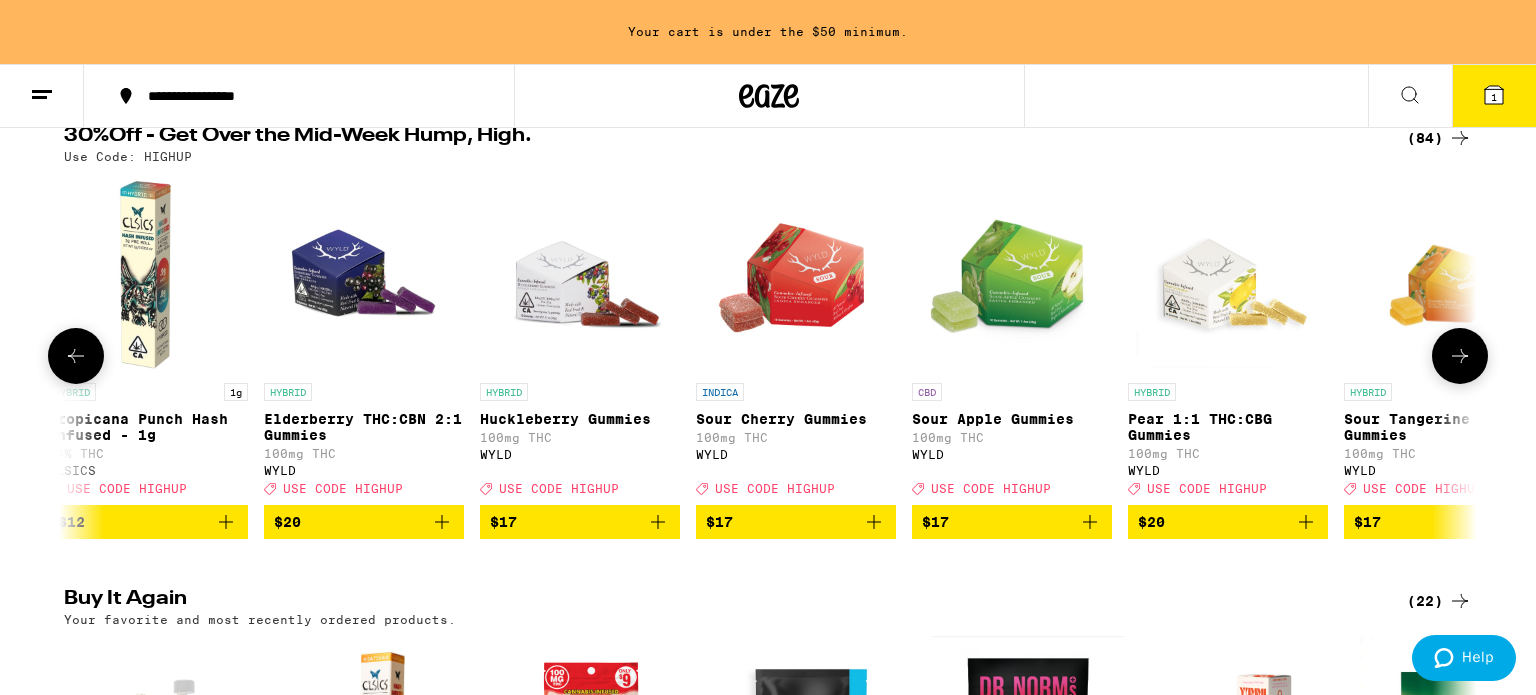 scroll, scrollTop: 0, scrollLeft: 11904, axis: horizontal 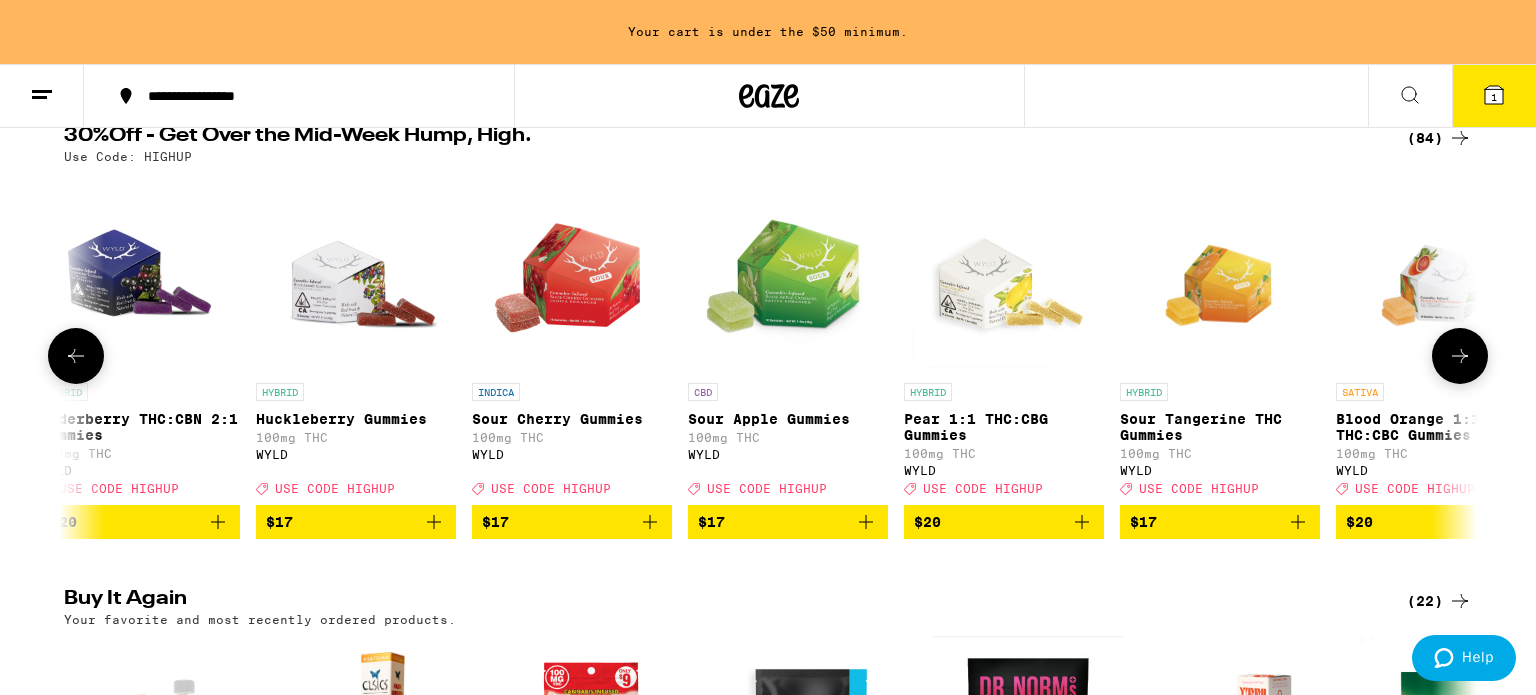 click 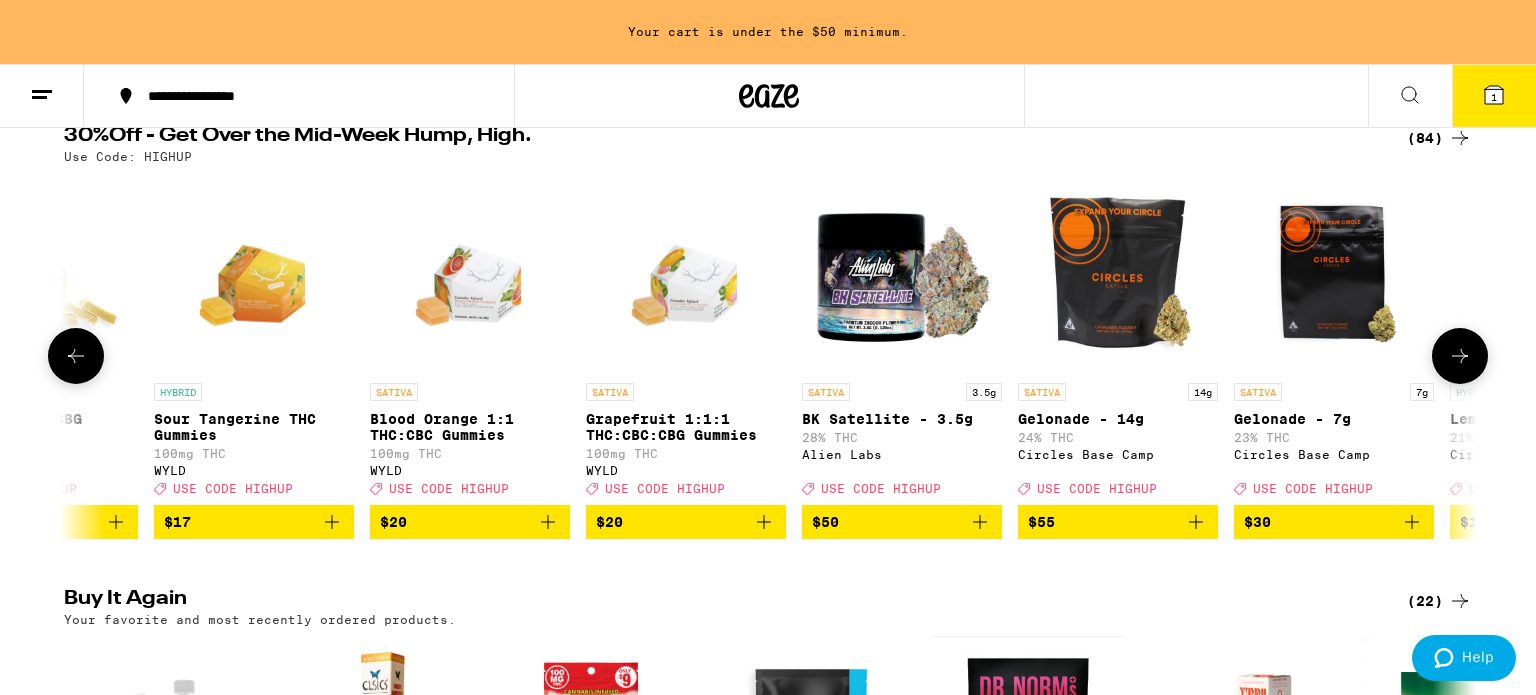 scroll, scrollTop: 0, scrollLeft: 13094, axis: horizontal 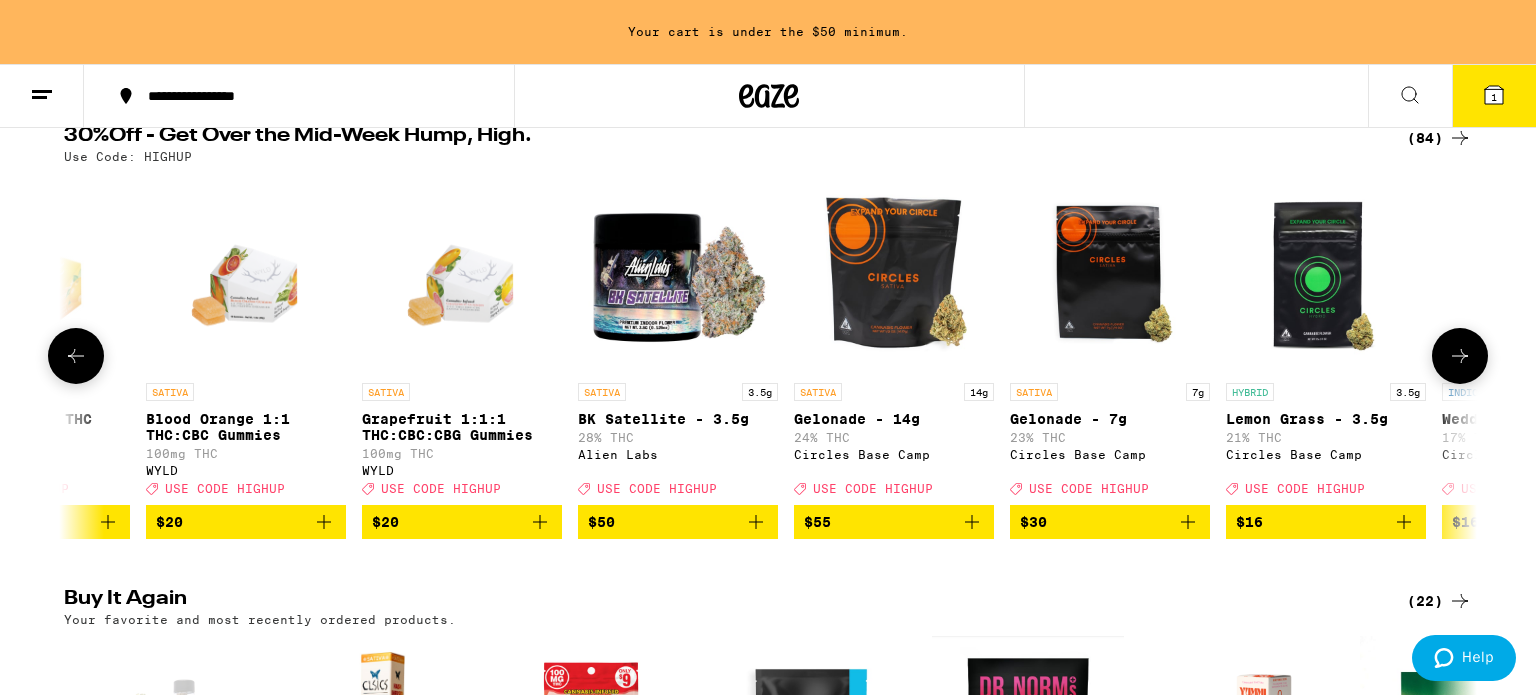 click 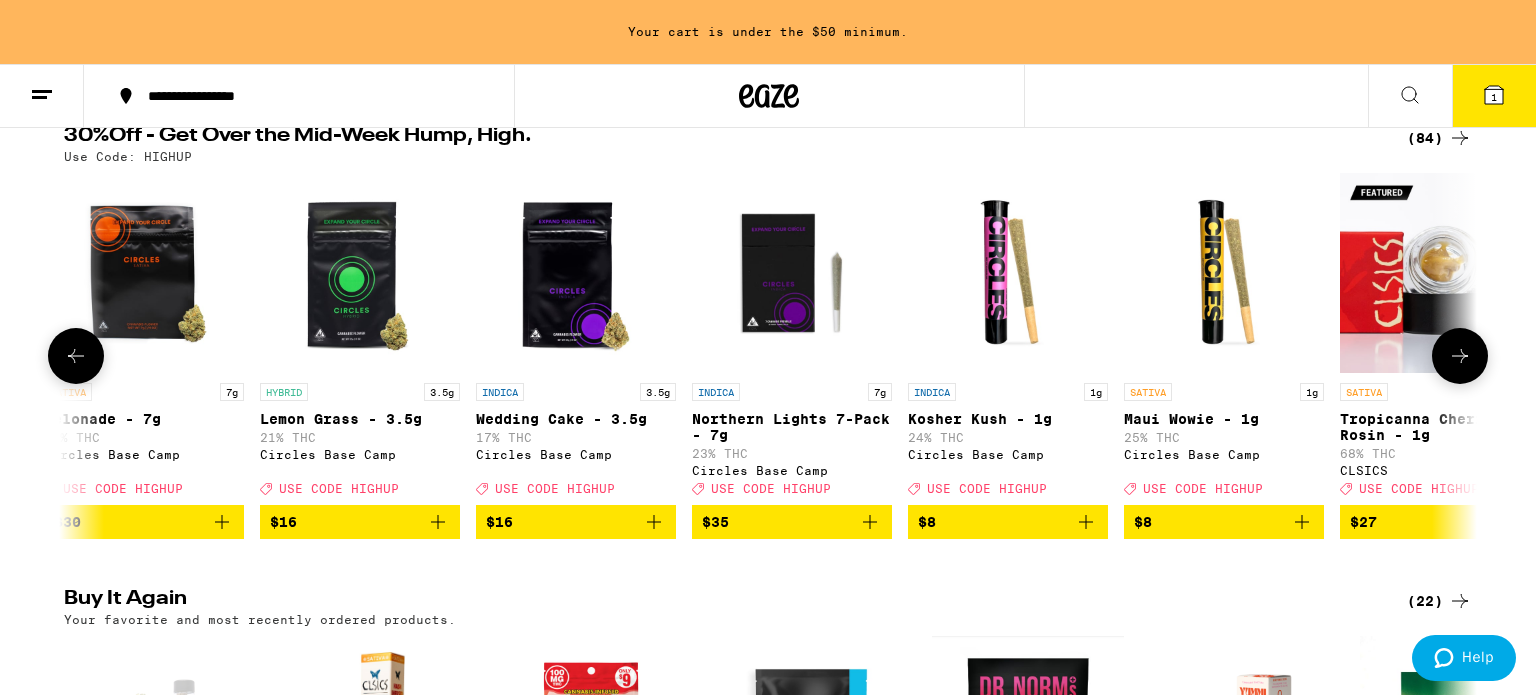 scroll, scrollTop: 0, scrollLeft: 14284, axis: horizontal 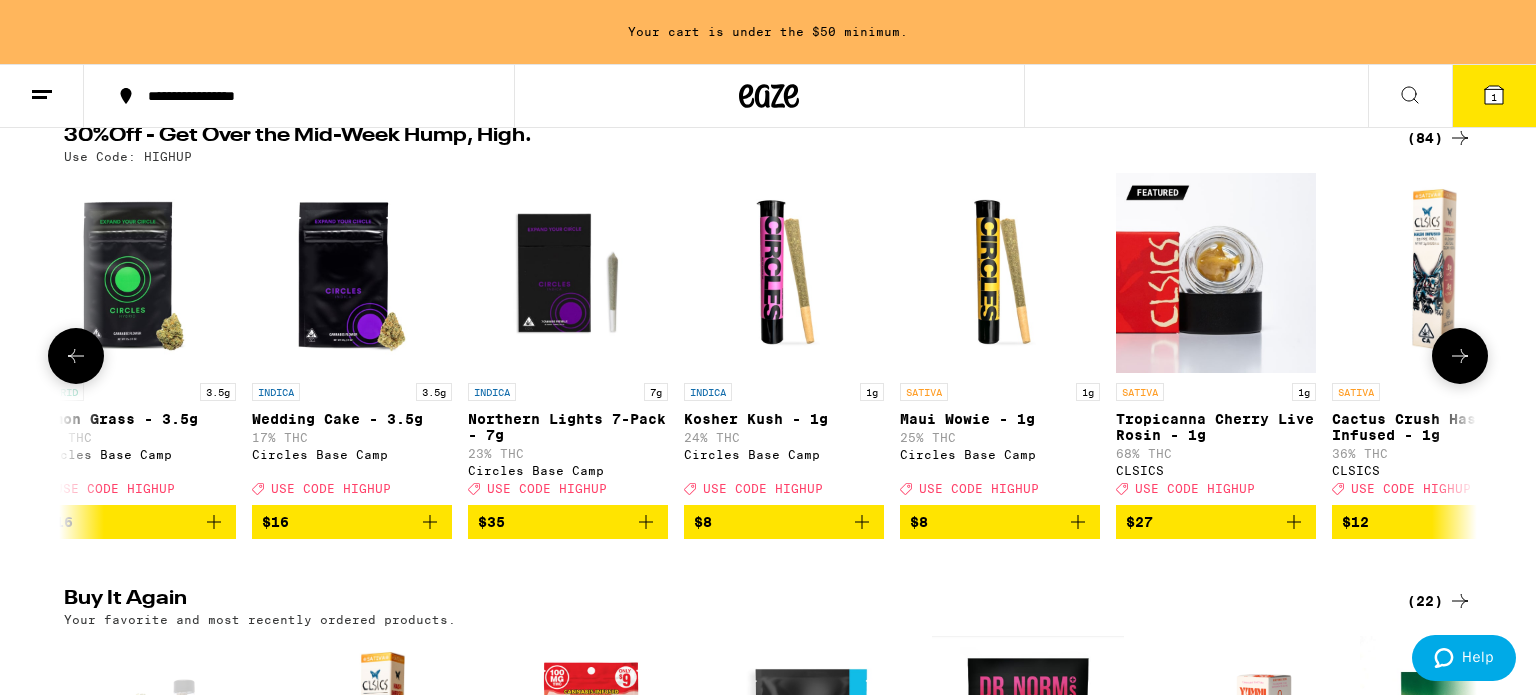 click 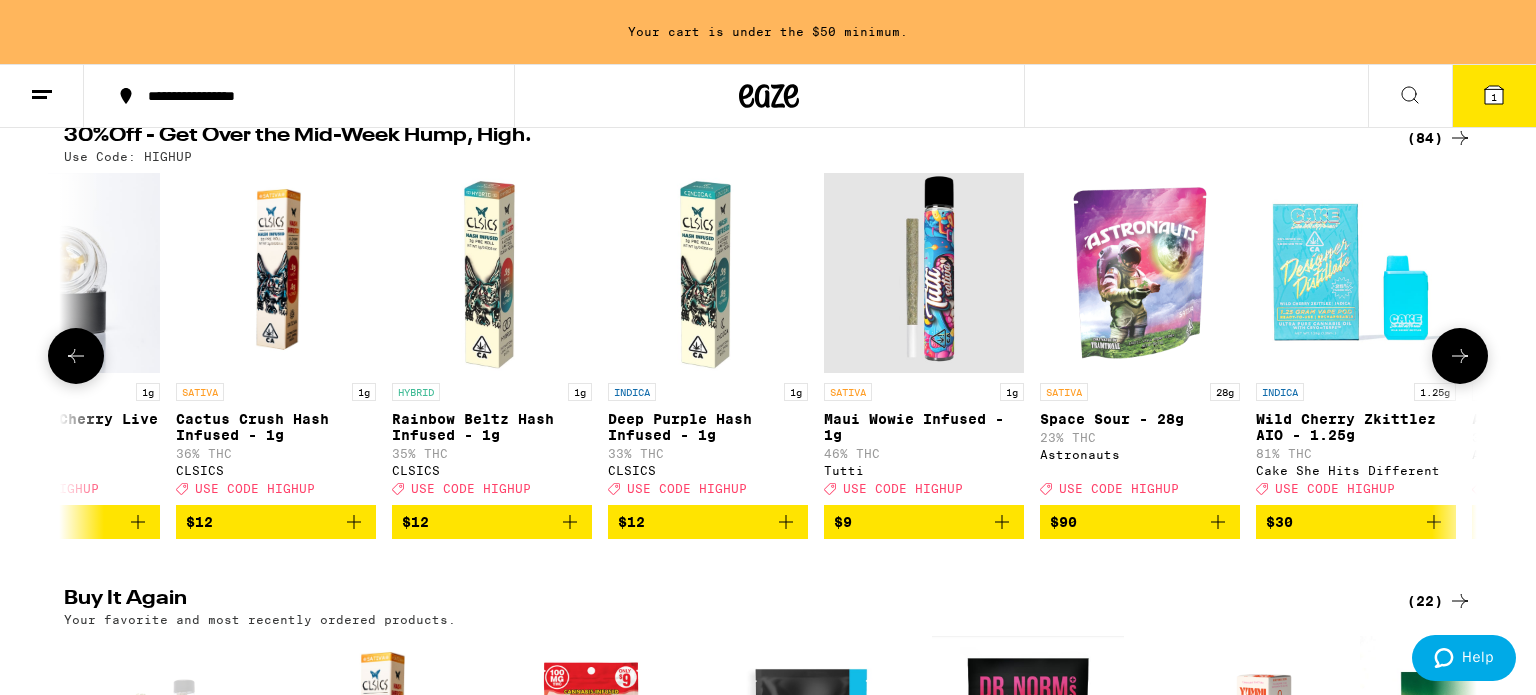 scroll, scrollTop: 0, scrollLeft: 15475, axis: horizontal 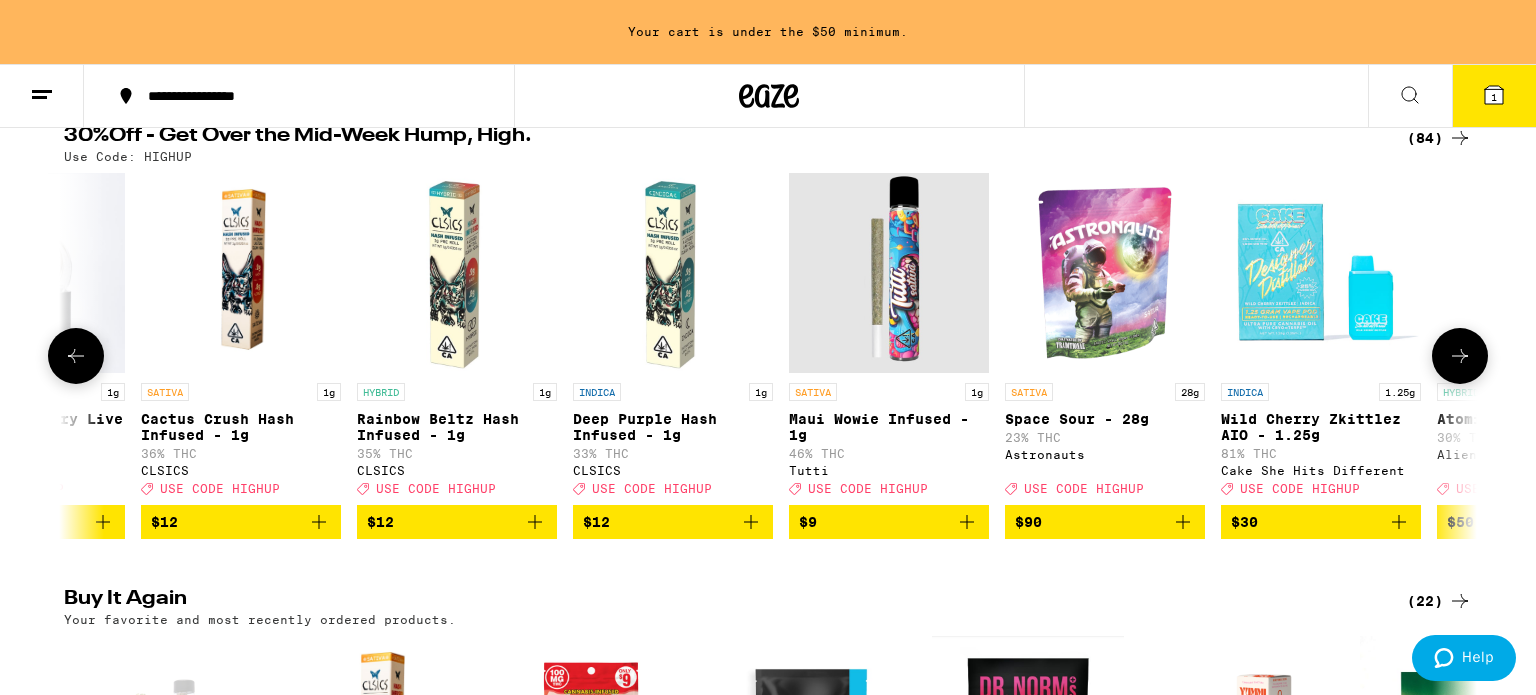 click on "SATIVA 3.5g Biskante - 3.5g 26% THC Alien Labs Deal Created with Sketch. USE CODE HIGHUP $50 SATIVA 1.25g Alien Lemonade AIO - 1.25g 80% THC: 55% CBD Cake She Hits Different Deal Created with Sketch. USE CODE HIGHUP $30 SATIVA 1.25g Strawberry Mango AIO - 1.25g 83% THC Cake She Hits Different Deal Created with Sketch. USE CODE HIGHUP $30 INDICA 1.25g Blueberry Bliss AIO - 1.25g 83% THC Cake She Hits Different Deal Created with Sketch. USE CODE HIGHUP $30 INDICA Boysenberry 1:1:1 THC:CBD:CBN Gummies 100mg THC: 100mg CBD WYLD Deal Created with Sketch. USE CODE HIGHUP $20 CBD Pomegranate 1:1 THC:CBD Gummies 100mg THC: 100mg CBD WYLD Deal Created with Sketch. USE CODE HIGHUP $20 SATIVA Raspberry Gummies 100mg THC WYLD Deal Created with Sketch. USE CODE HIGHUP $17 CBD Peach 2:1 CBD:THC Gummies 50mg THC: 100mg CBD WYLD Deal Created with Sketch. USE CODE HIGHUP $18 SATIVA 3.5g Super Silver Haze - 3.5g 31% THC CAM Deal Created with Sketch. USE CODE HIGHUP $60 INDICA 3.5g Brain Dead - 3.5g 34% THC CAM Deal $60 HYBRID" at bounding box center [768, 356] 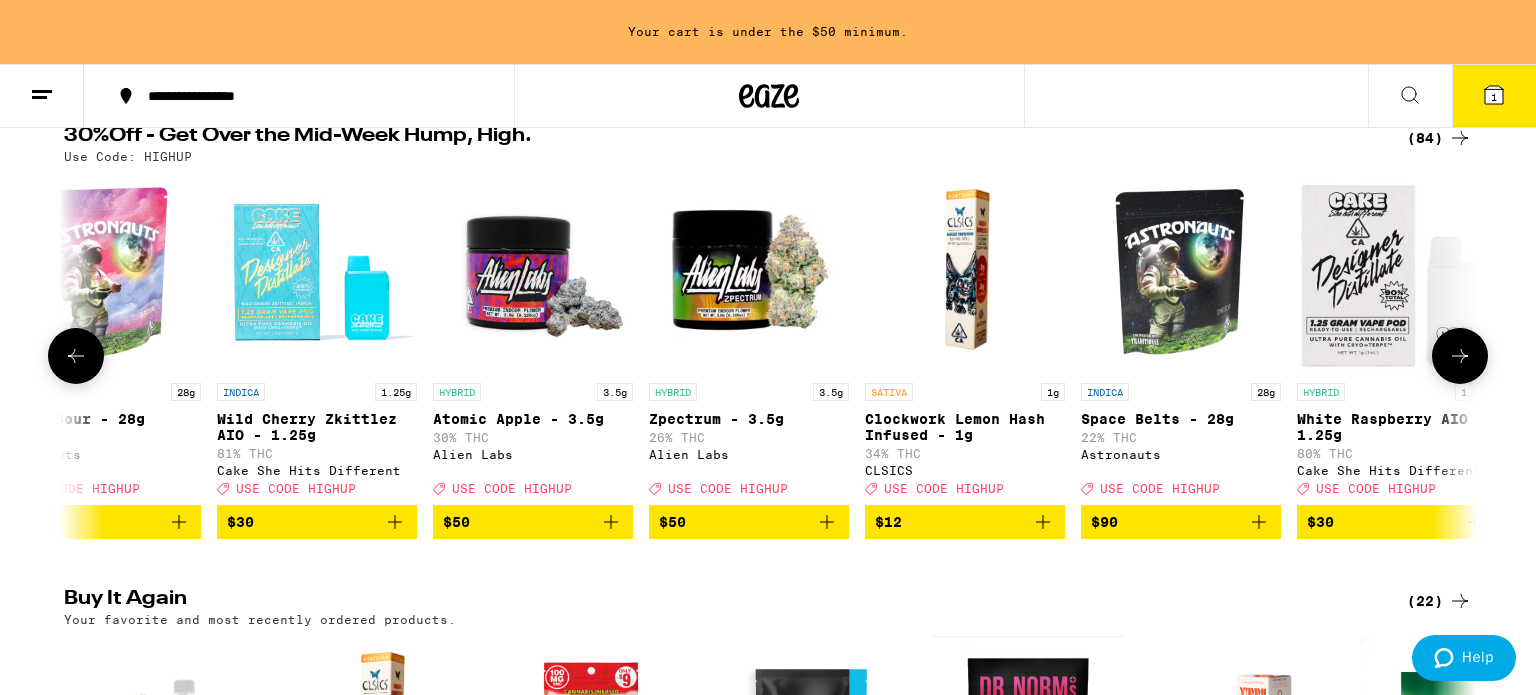 scroll, scrollTop: 0, scrollLeft: 16665, axis: horizontal 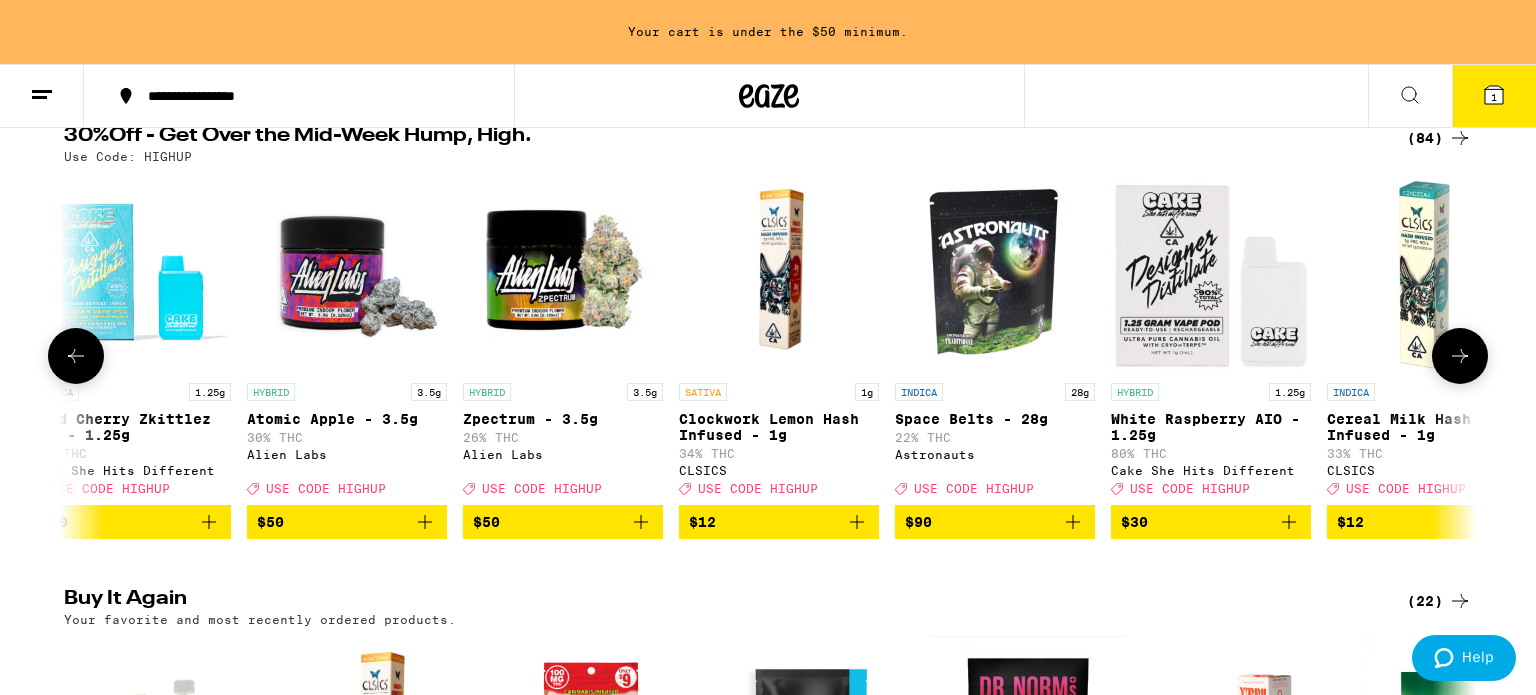 click 